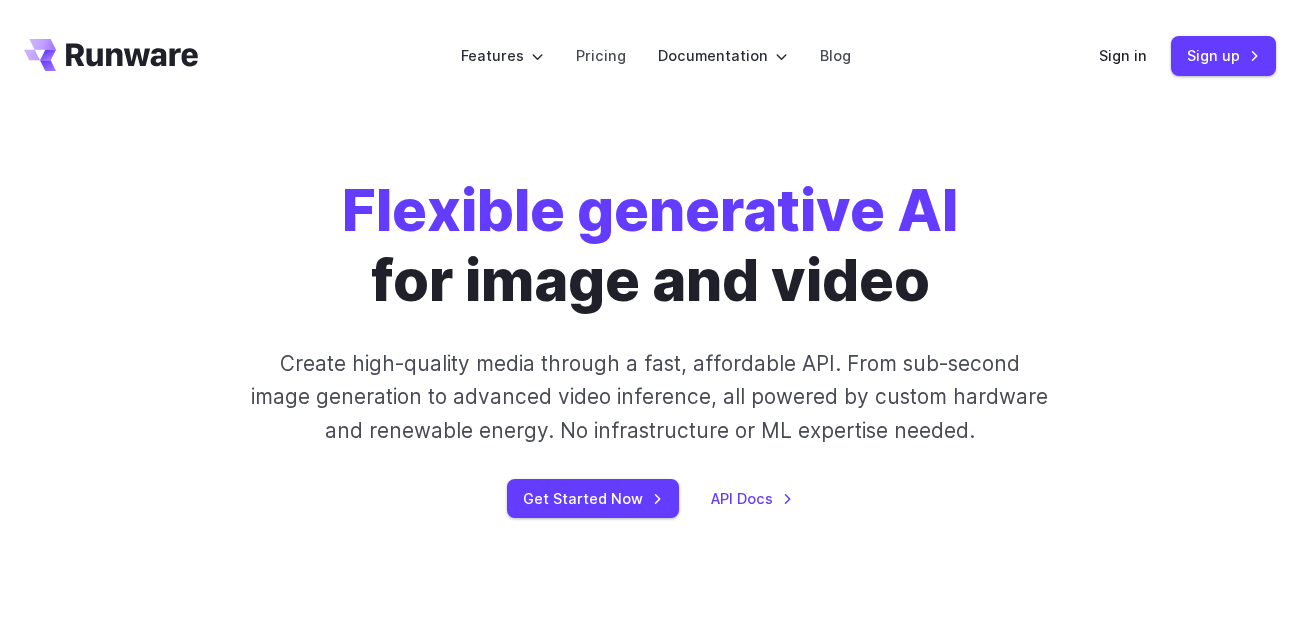 scroll, scrollTop: 0, scrollLeft: 0, axis: both 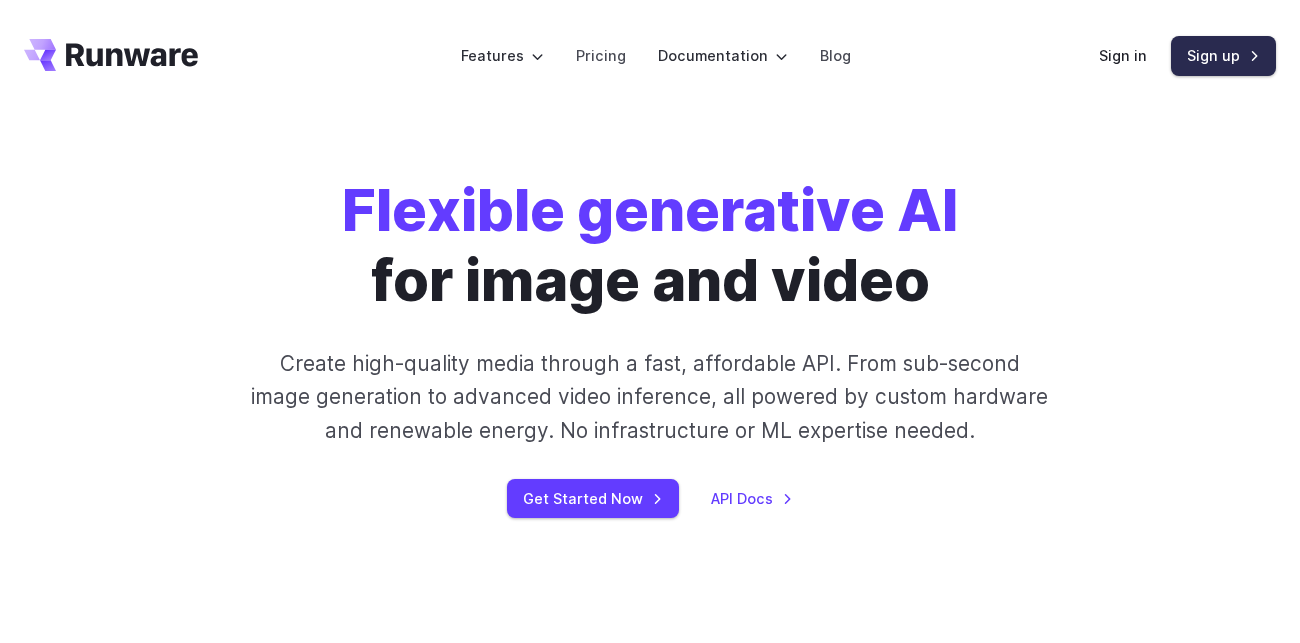 click on "Sign up" at bounding box center [1223, 55] 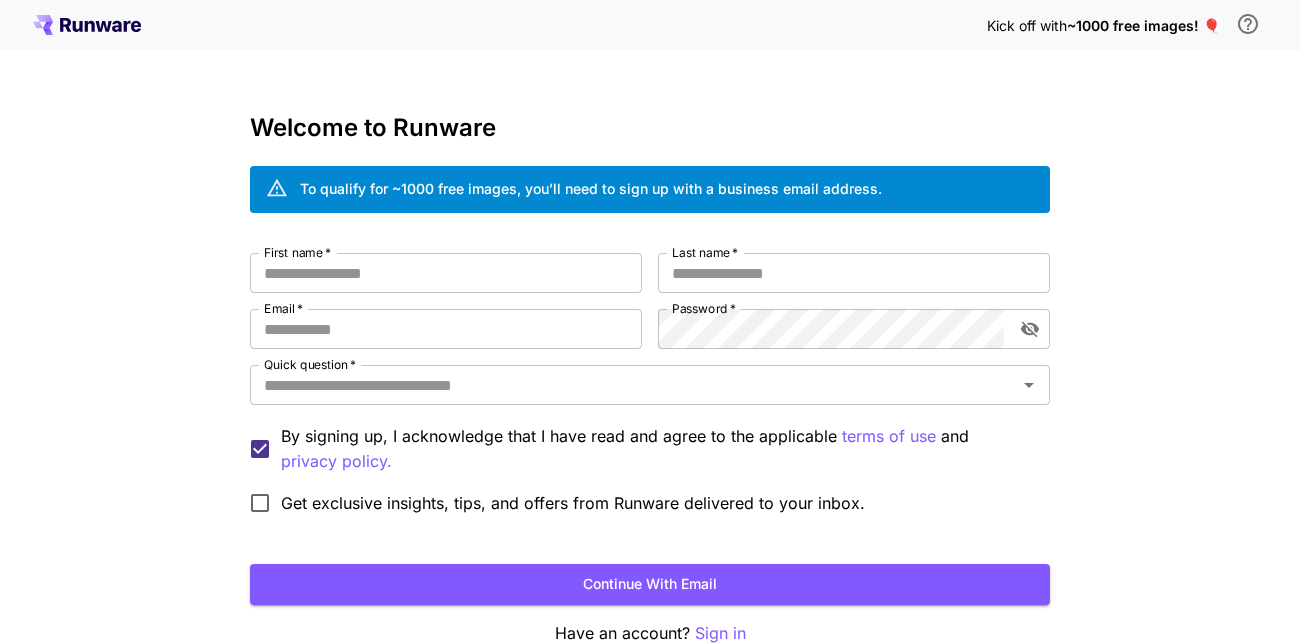 scroll, scrollTop: 0, scrollLeft: 0, axis: both 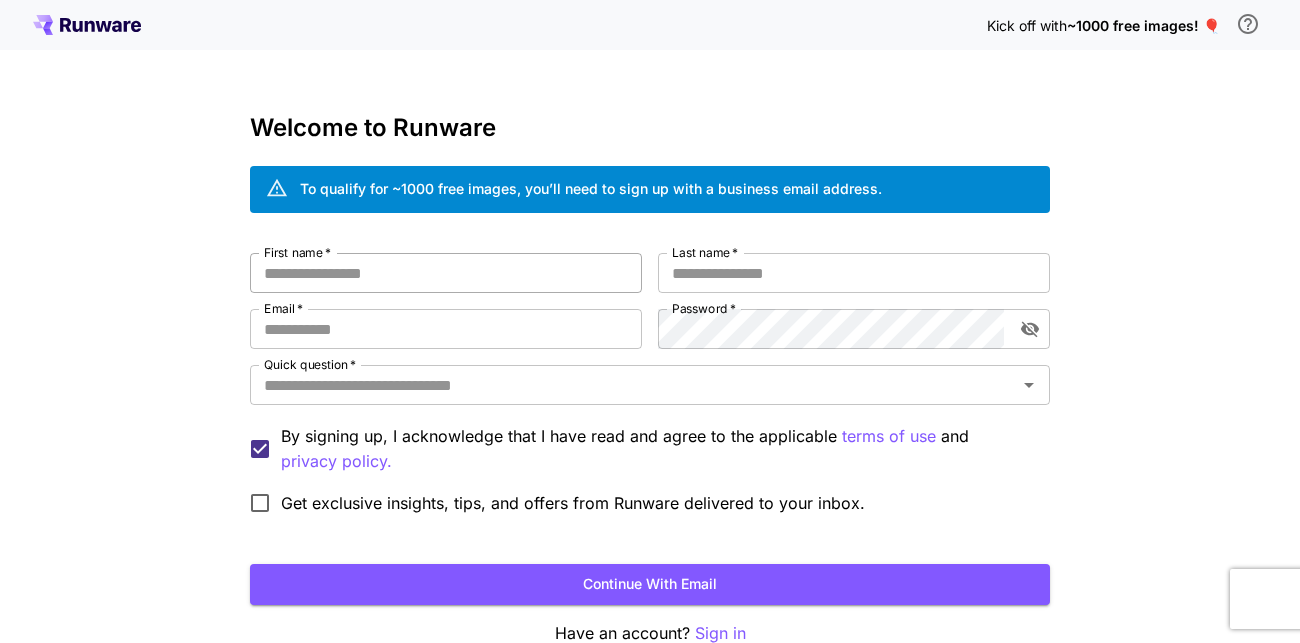 click on "First name   *" at bounding box center [446, 273] 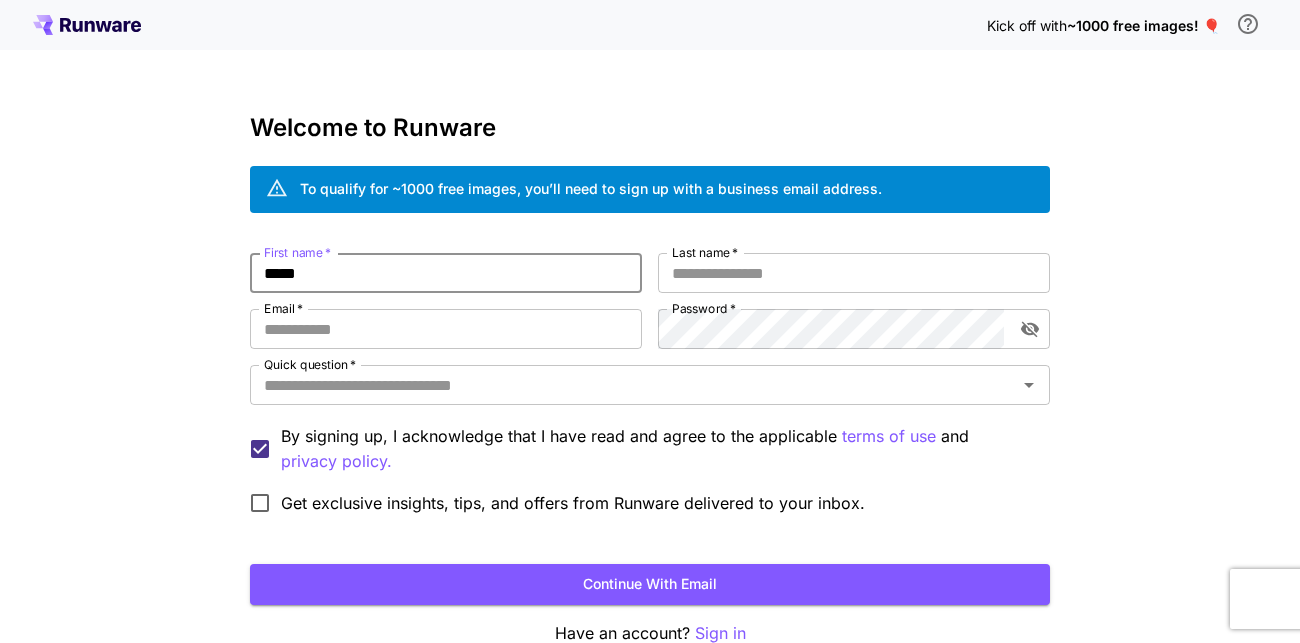 type on "*****" 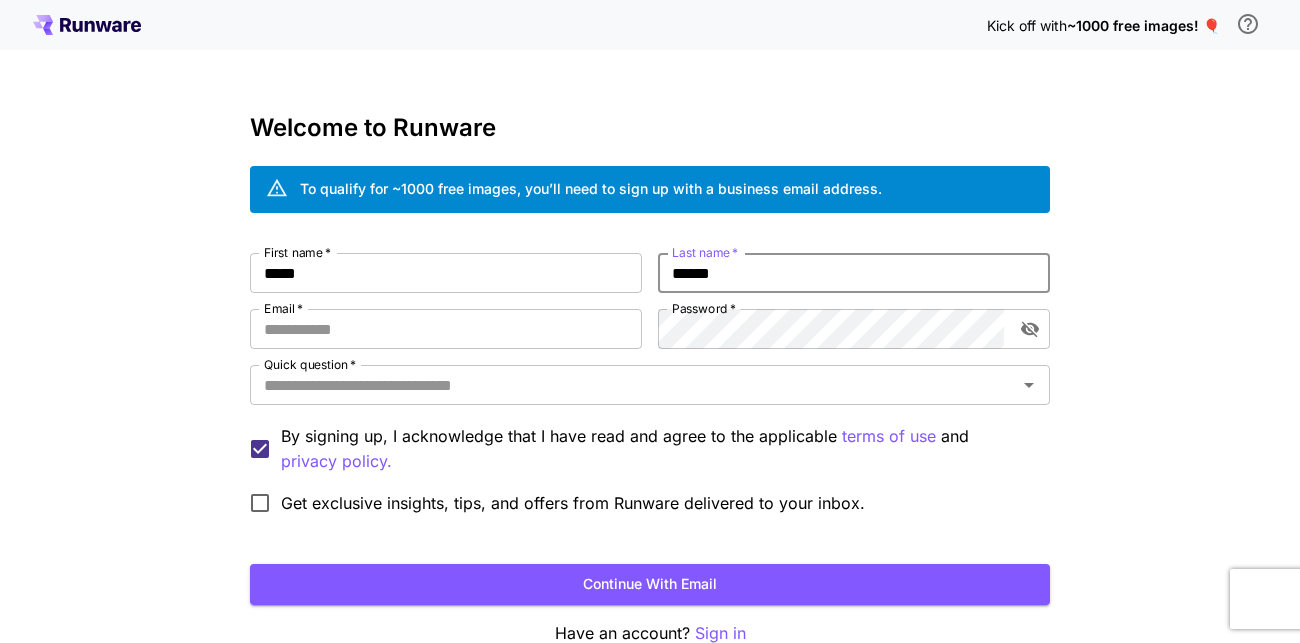 type on "******" 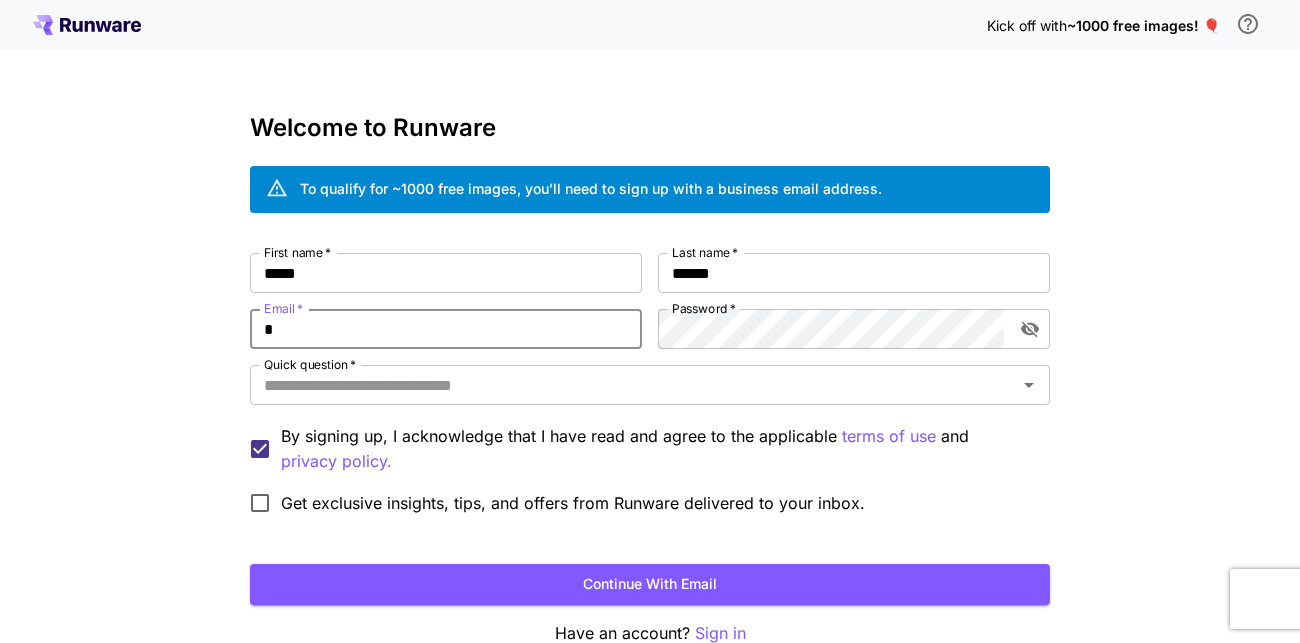 type on "**********" 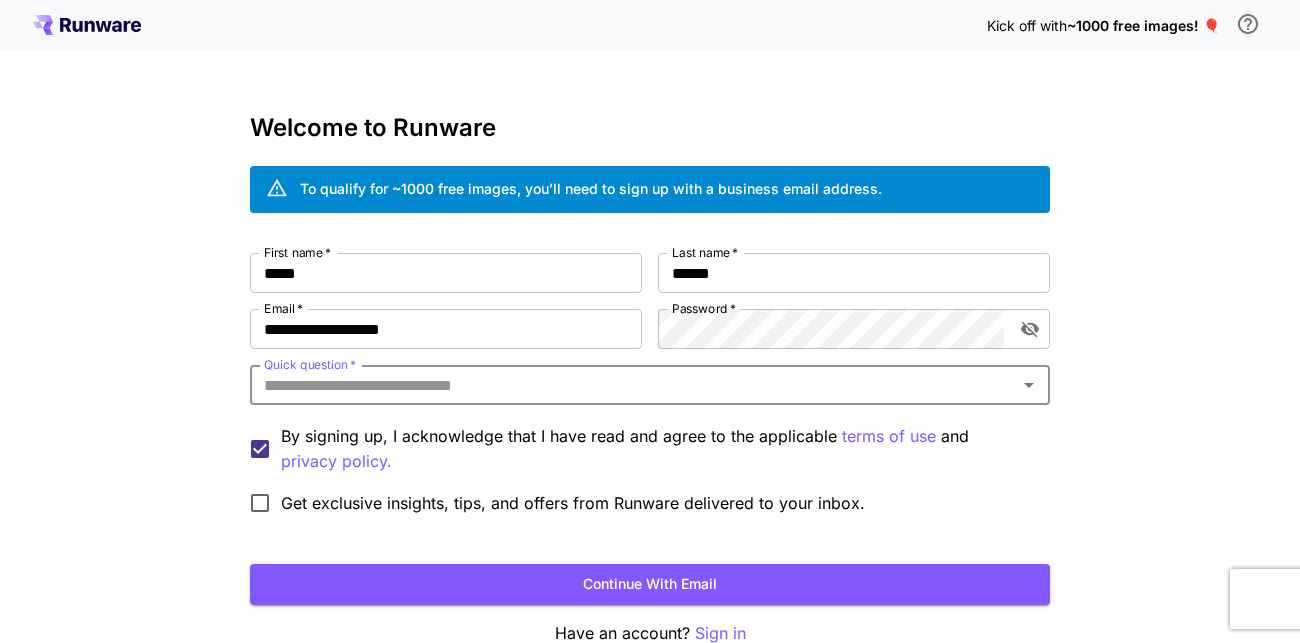 click on "Quick question   *" at bounding box center (633, 385) 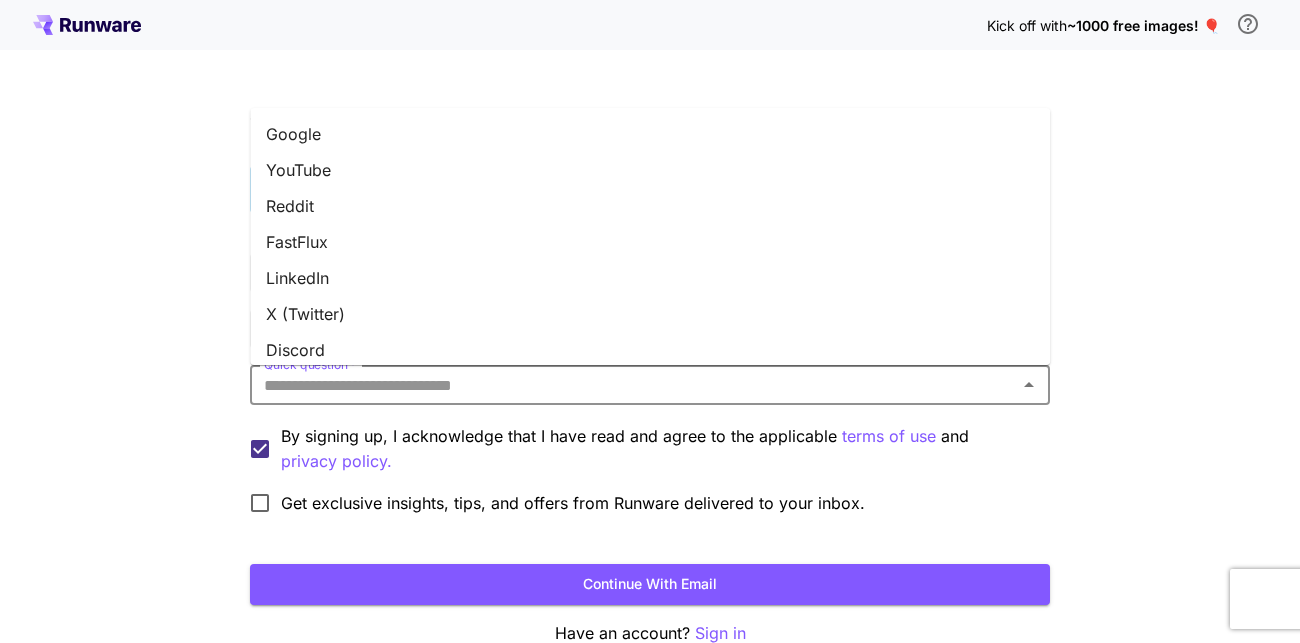 click on "Quick question   *" at bounding box center [633, 385] 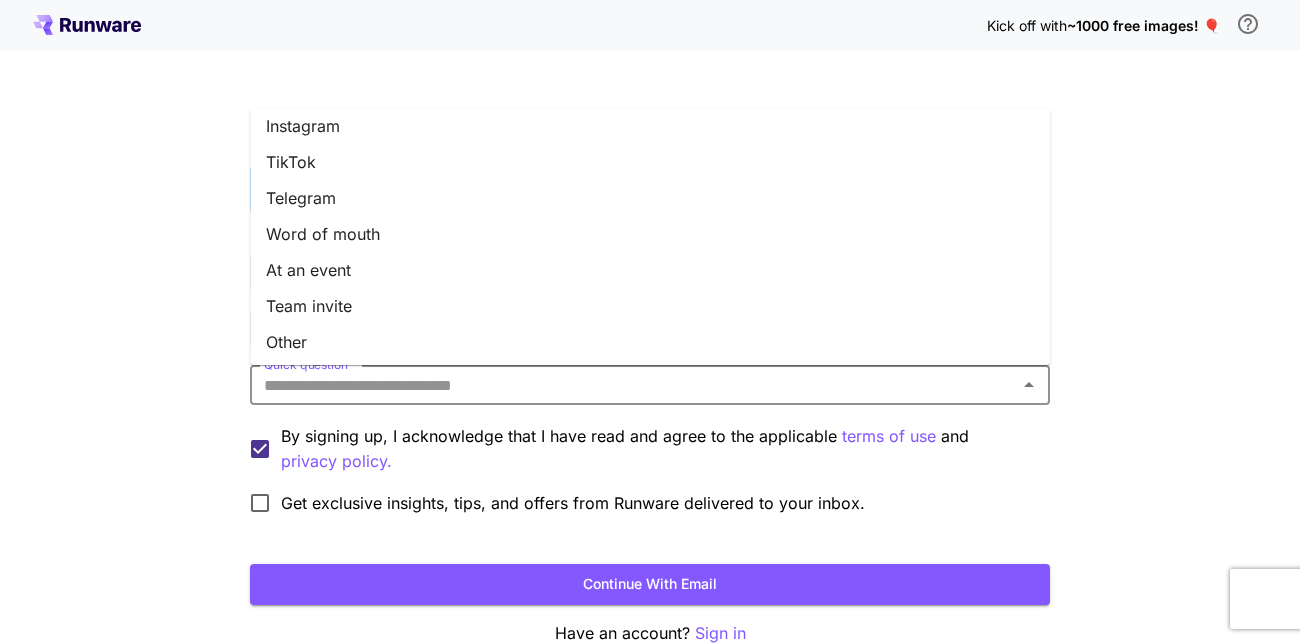 scroll, scrollTop: 298, scrollLeft: 0, axis: vertical 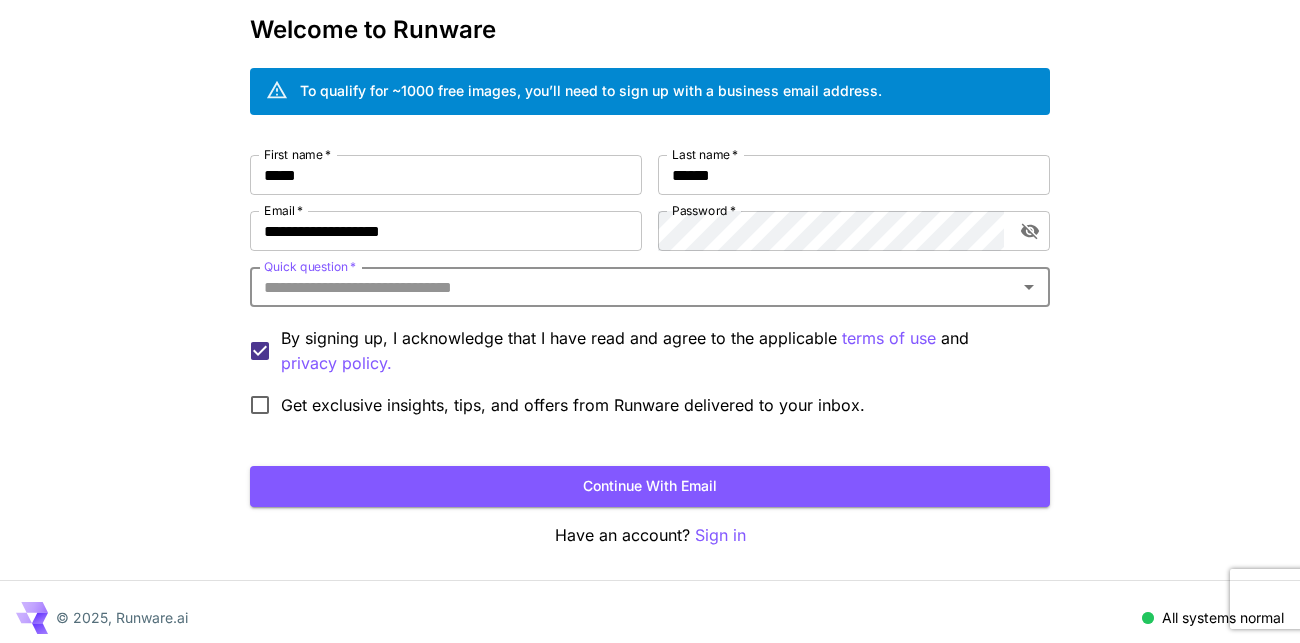 click on "Quick question   *" at bounding box center [633, 287] 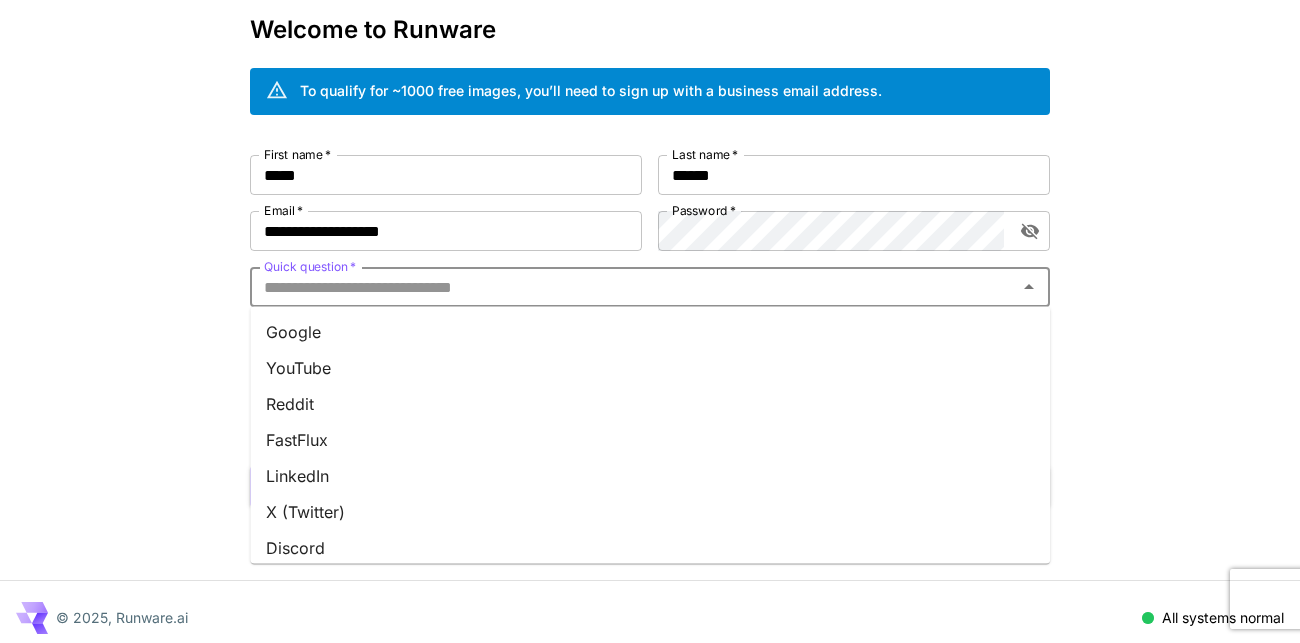 click on "Quick question   *" at bounding box center [633, 287] 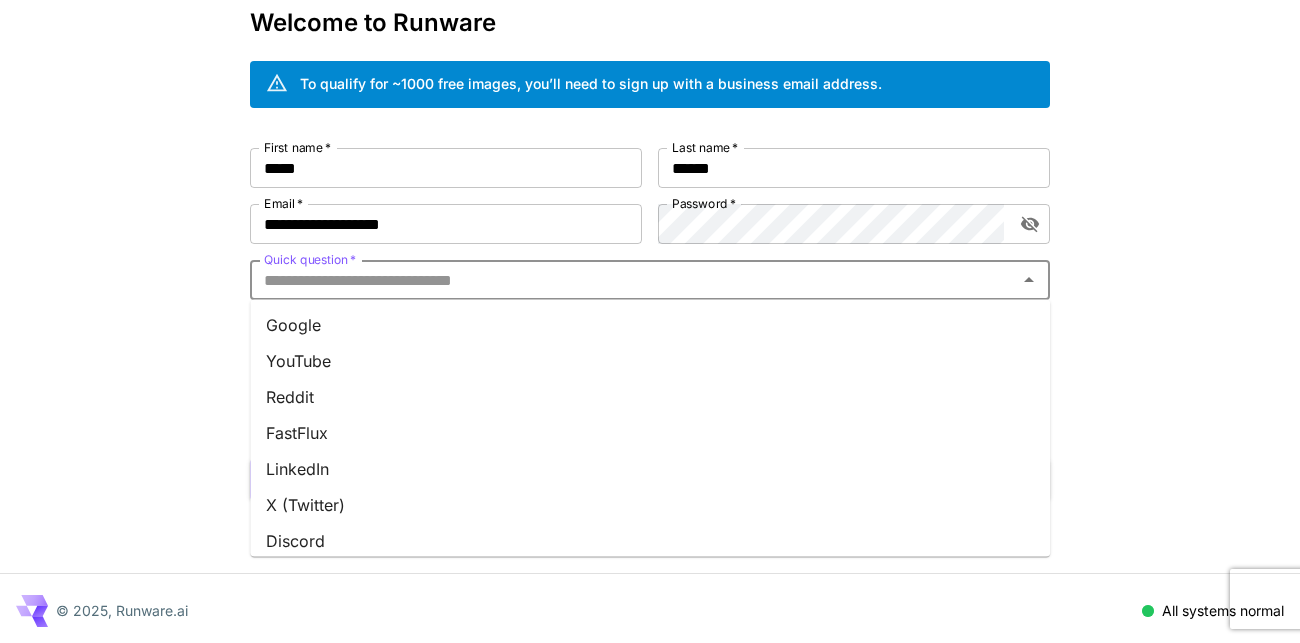 scroll, scrollTop: 107, scrollLeft: 0, axis: vertical 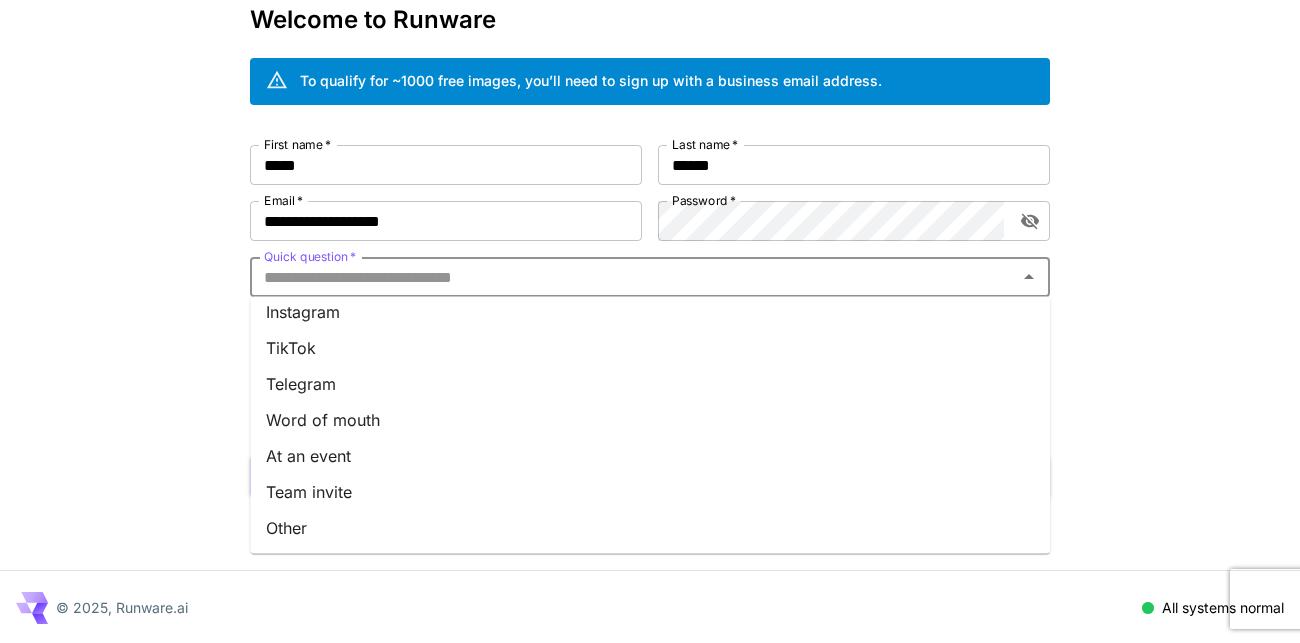 click on "Other" at bounding box center (650, 528) 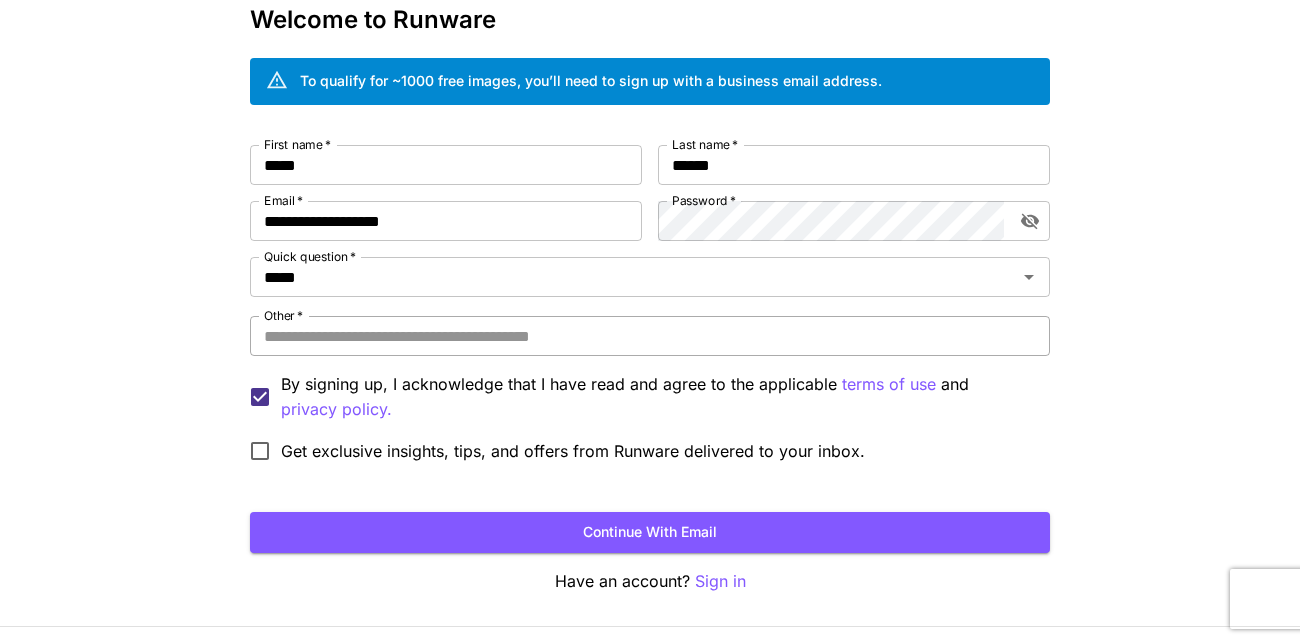 click on "Other   *" at bounding box center (650, 336) 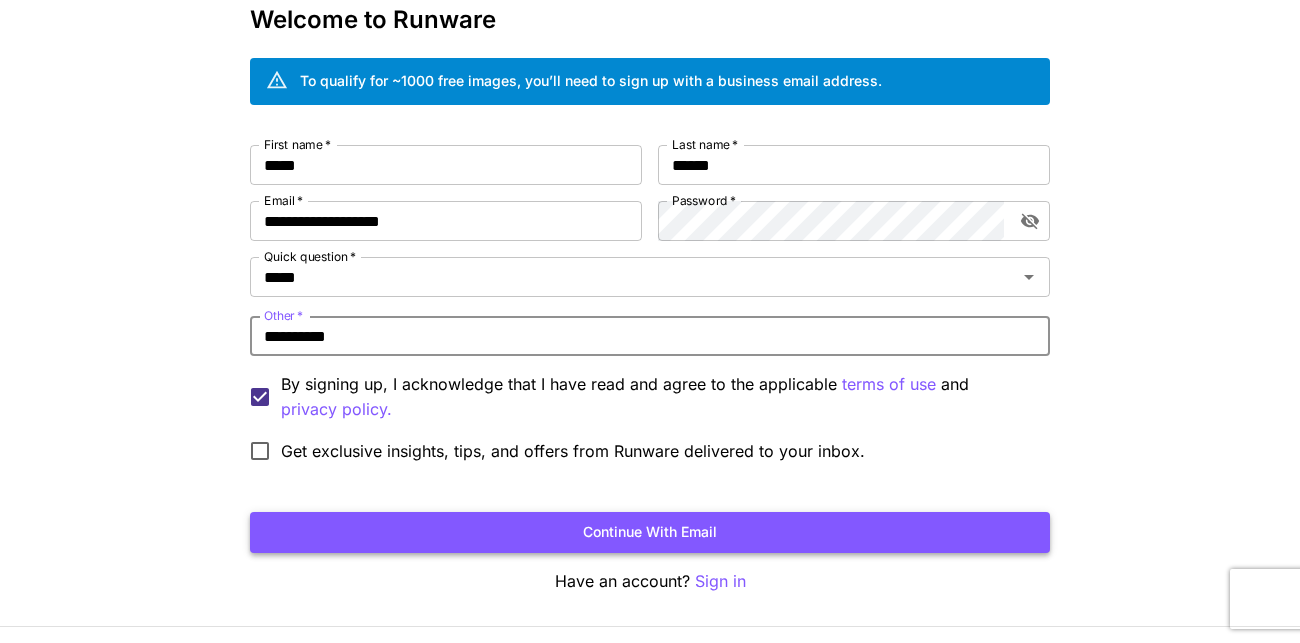 type on "**********" 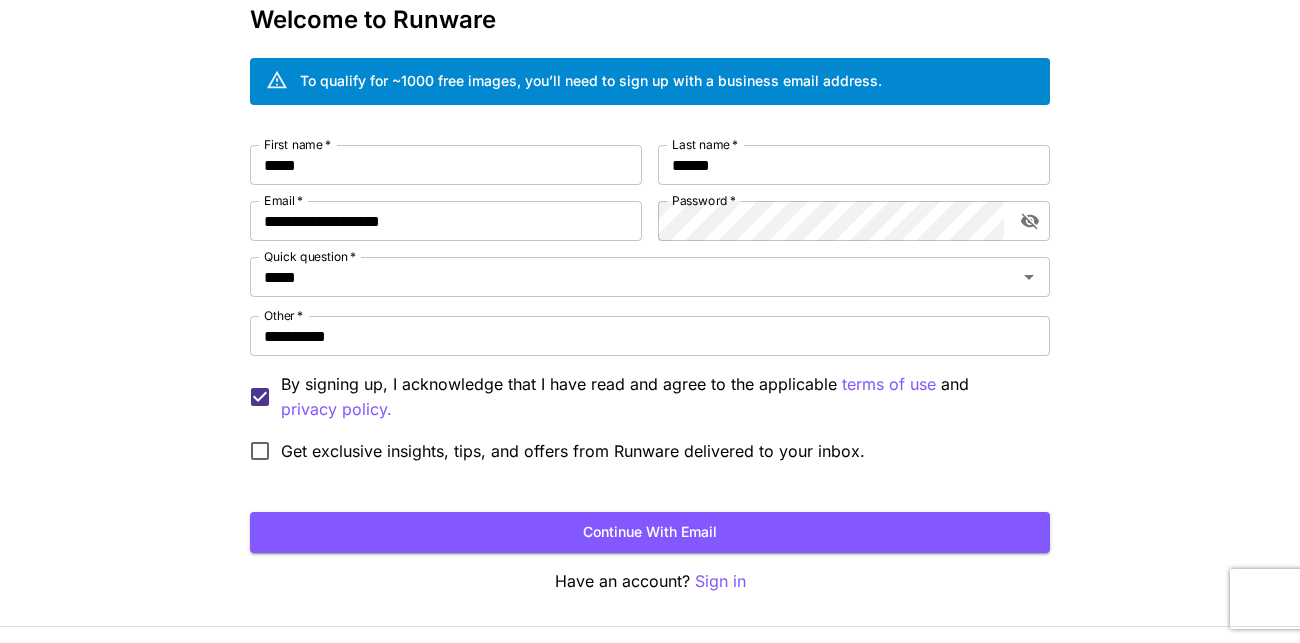 scroll, scrollTop: 0, scrollLeft: 0, axis: both 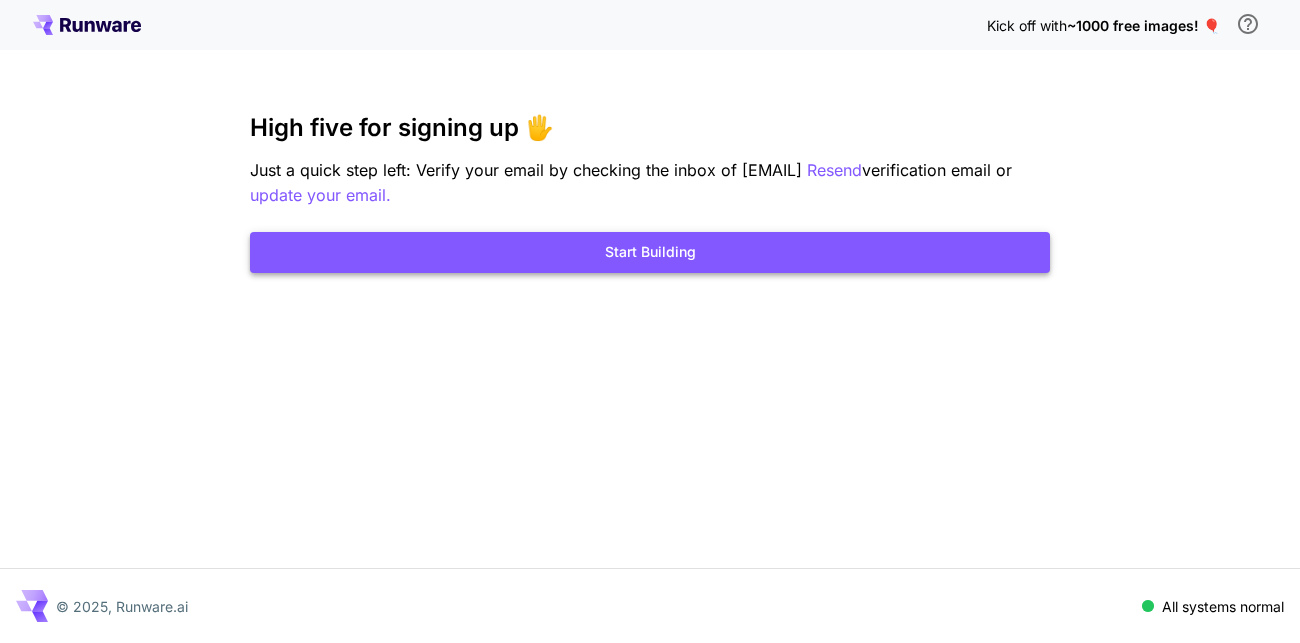 click on "Start Building" at bounding box center [650, 252] 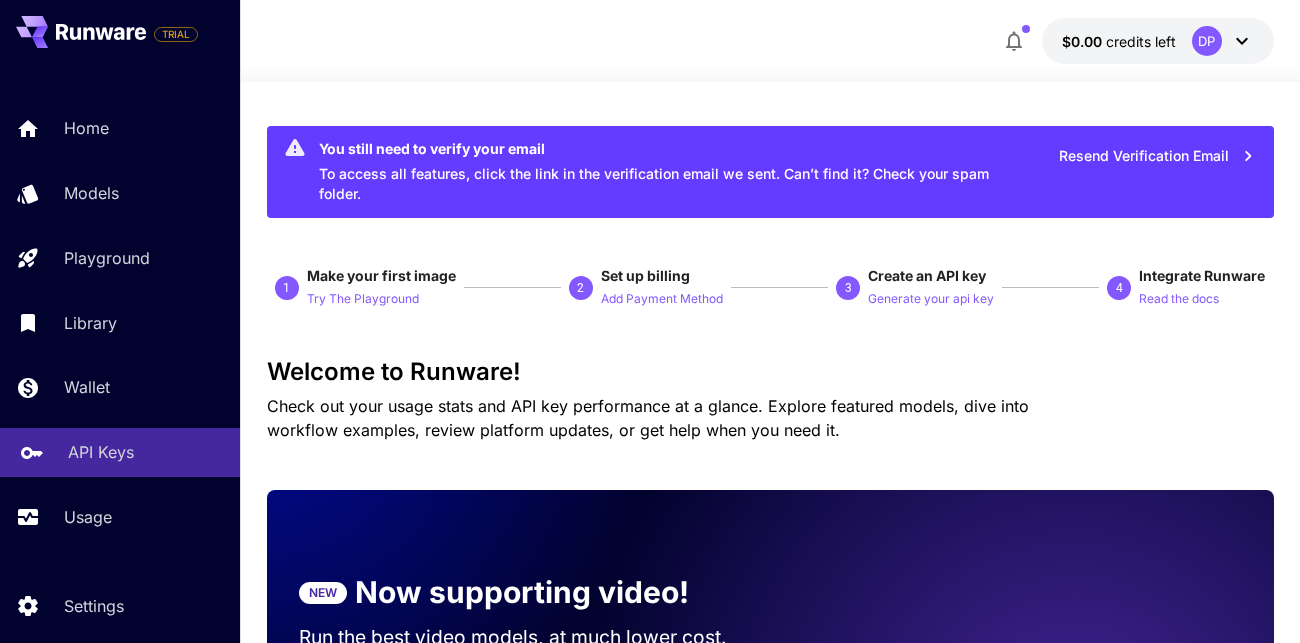 click on "API Keys" at bounding box center [101, 452] 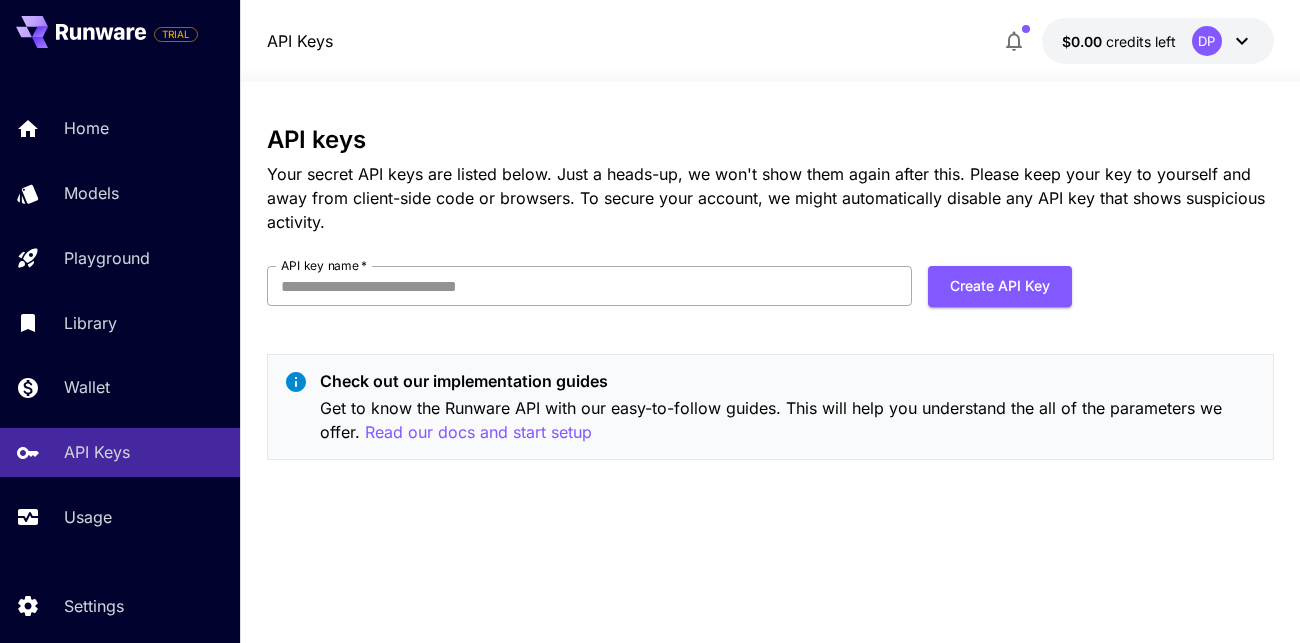 click on "API key name   *" at bounding box center [590, 286] 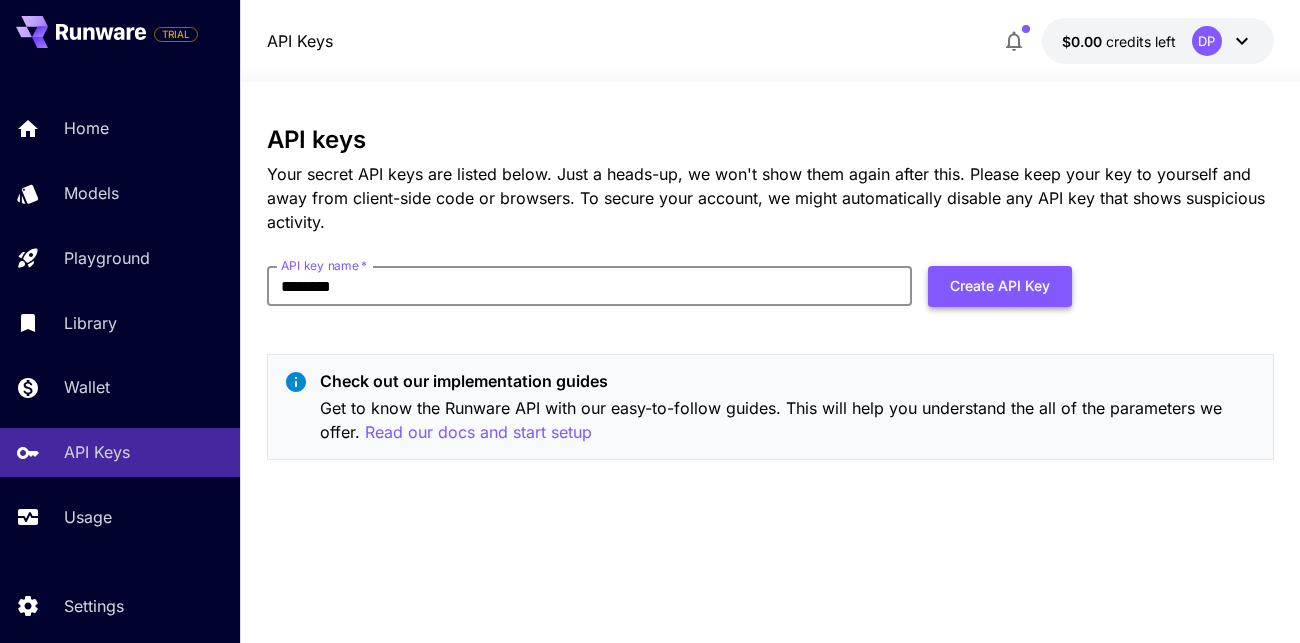 type on "********" 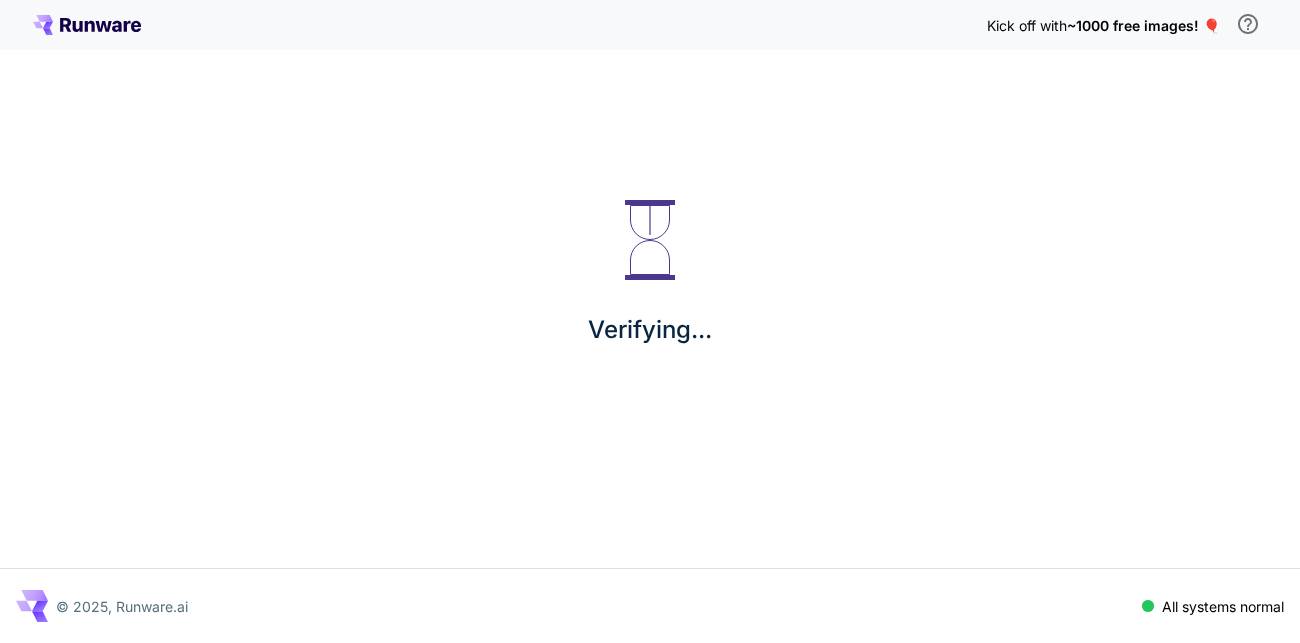 scroll, scrollTop: 0, scrollLeft: 0, axis: both 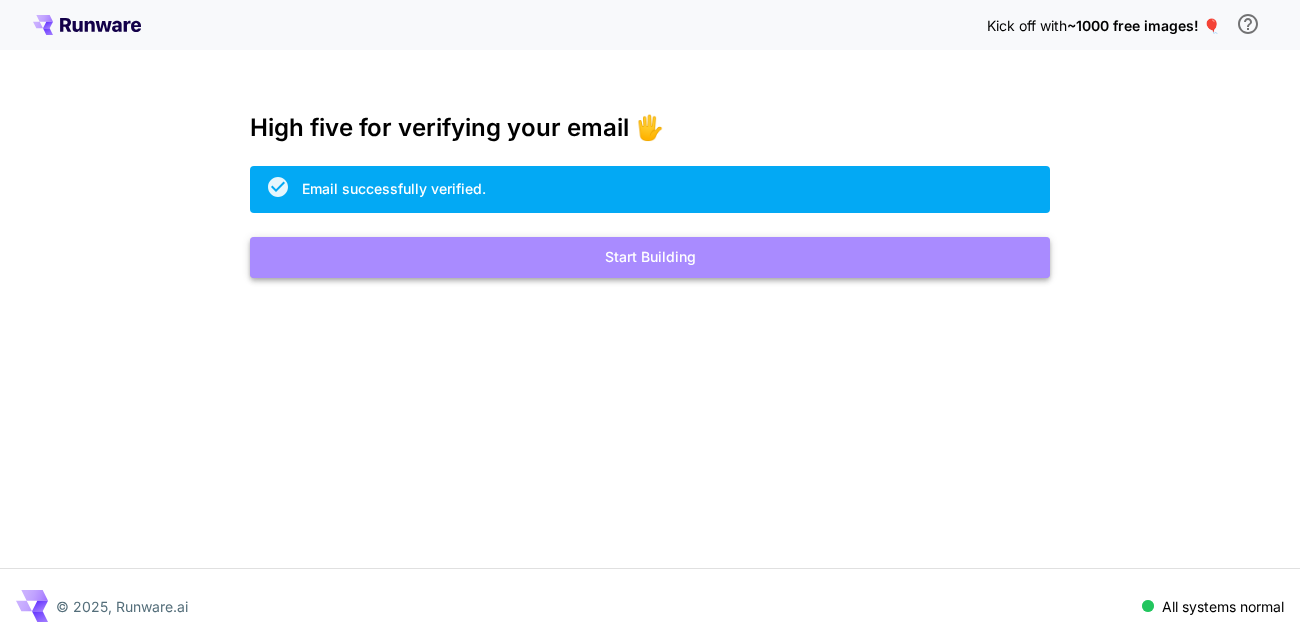 click on "Start Building" at bounding box center [650, 257] 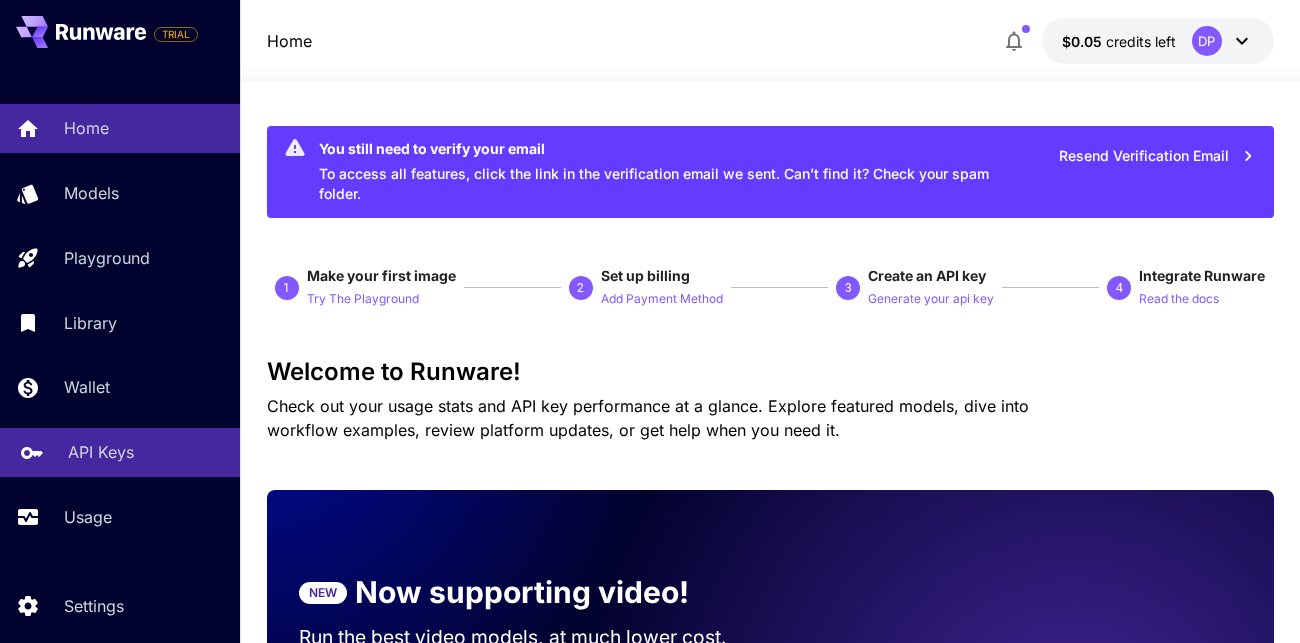 click on "API Keys" at bounding box center (101, 452) 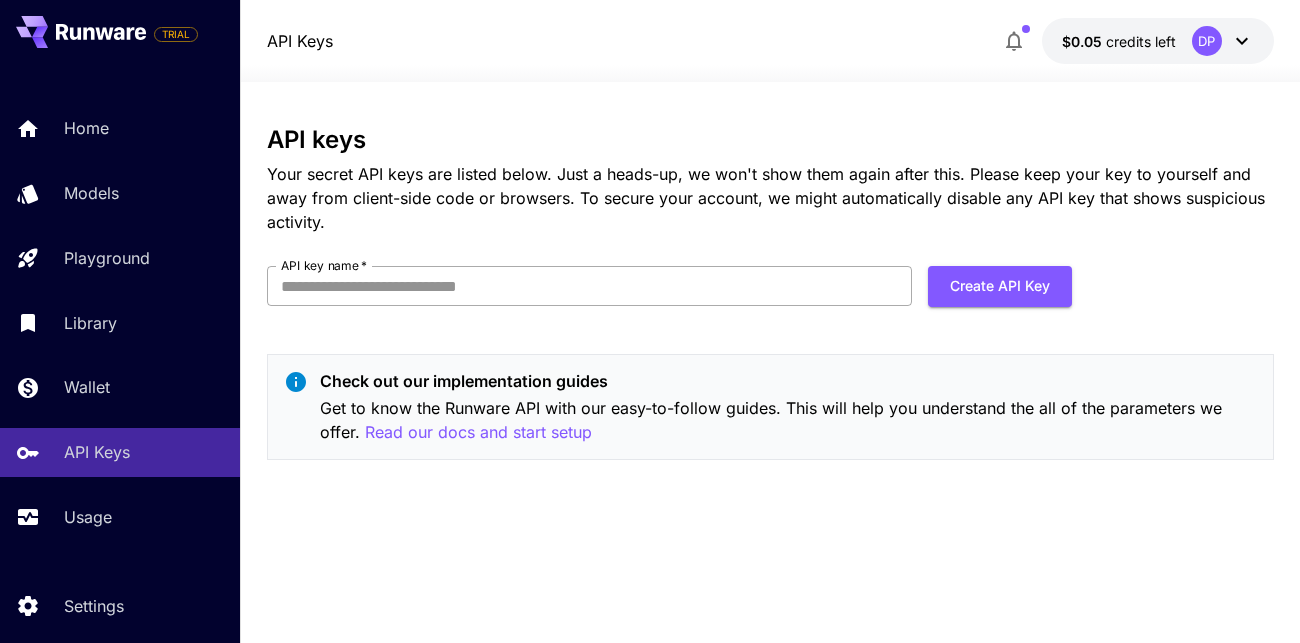 click on "API key name   *" at bounding box center (590, 286) 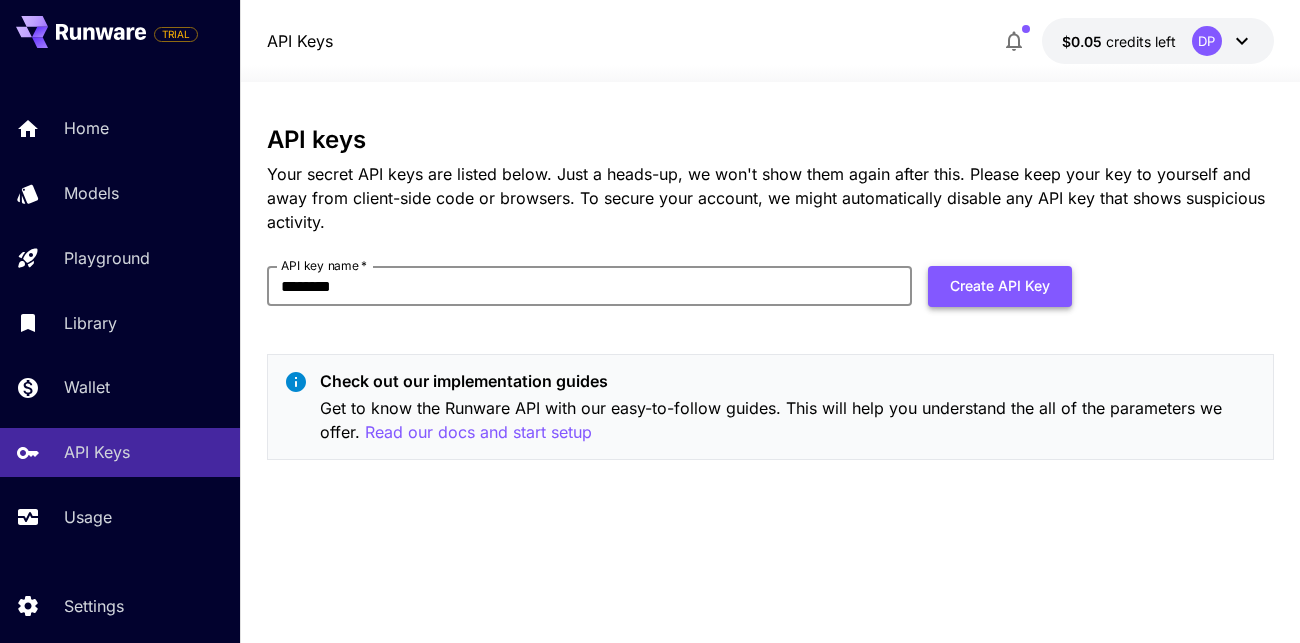 type on "********" 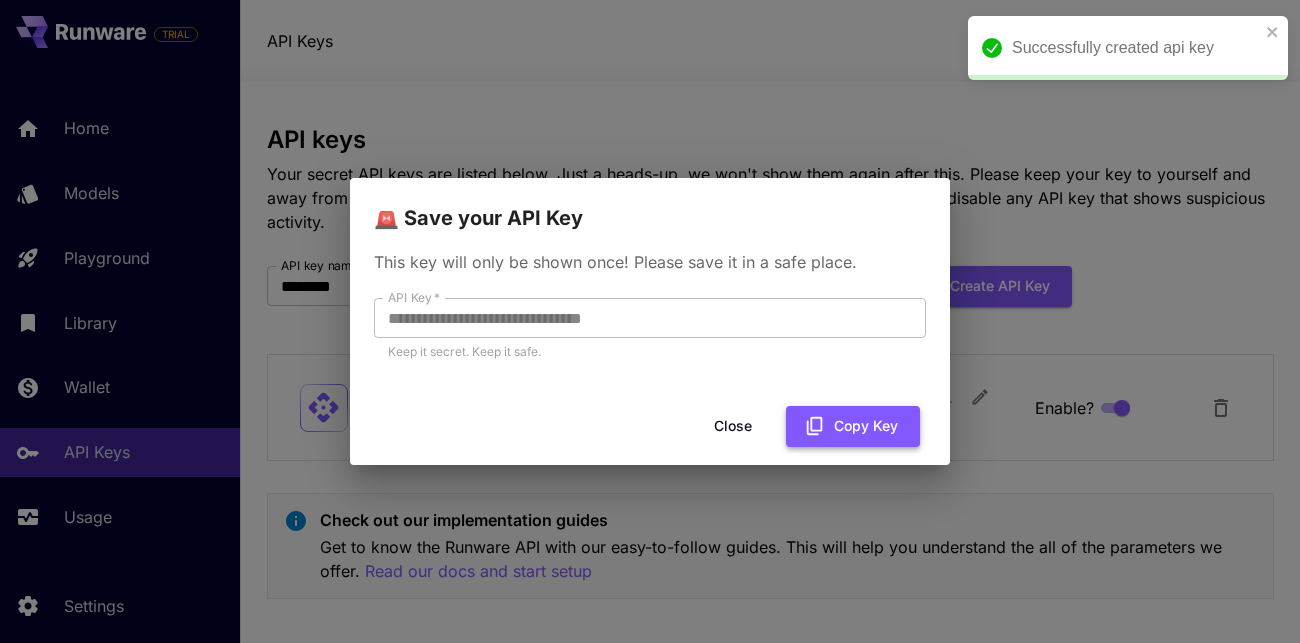 click 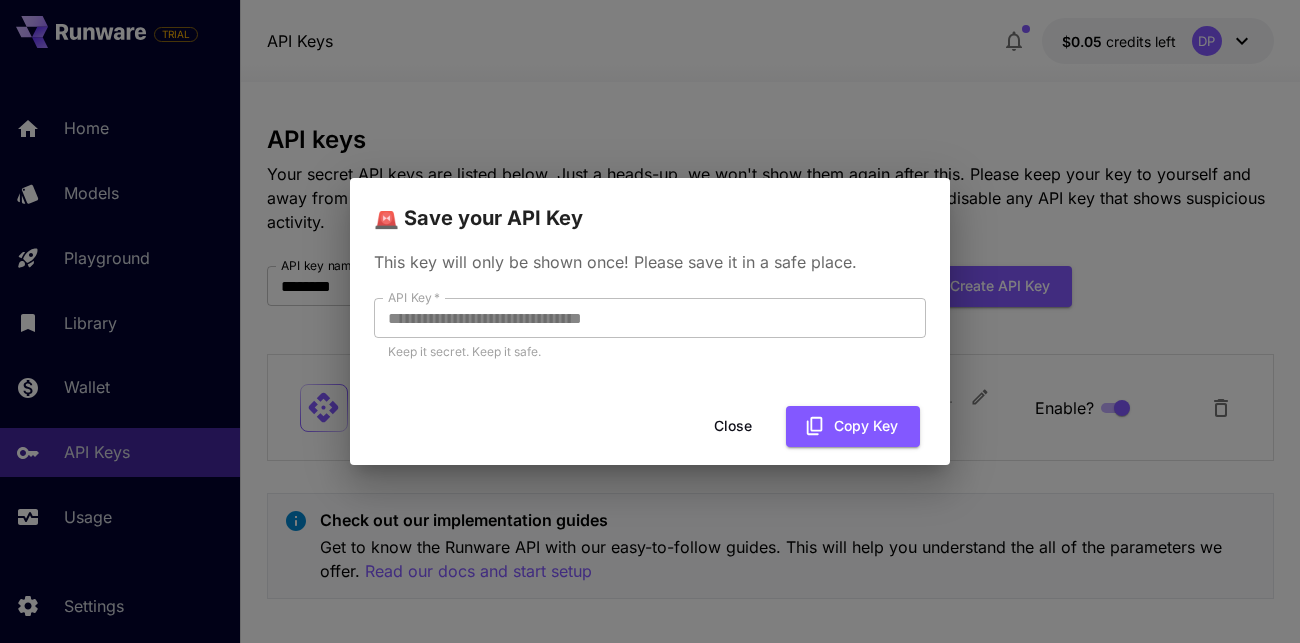 click on "Close" at bounding box center (733, 426) 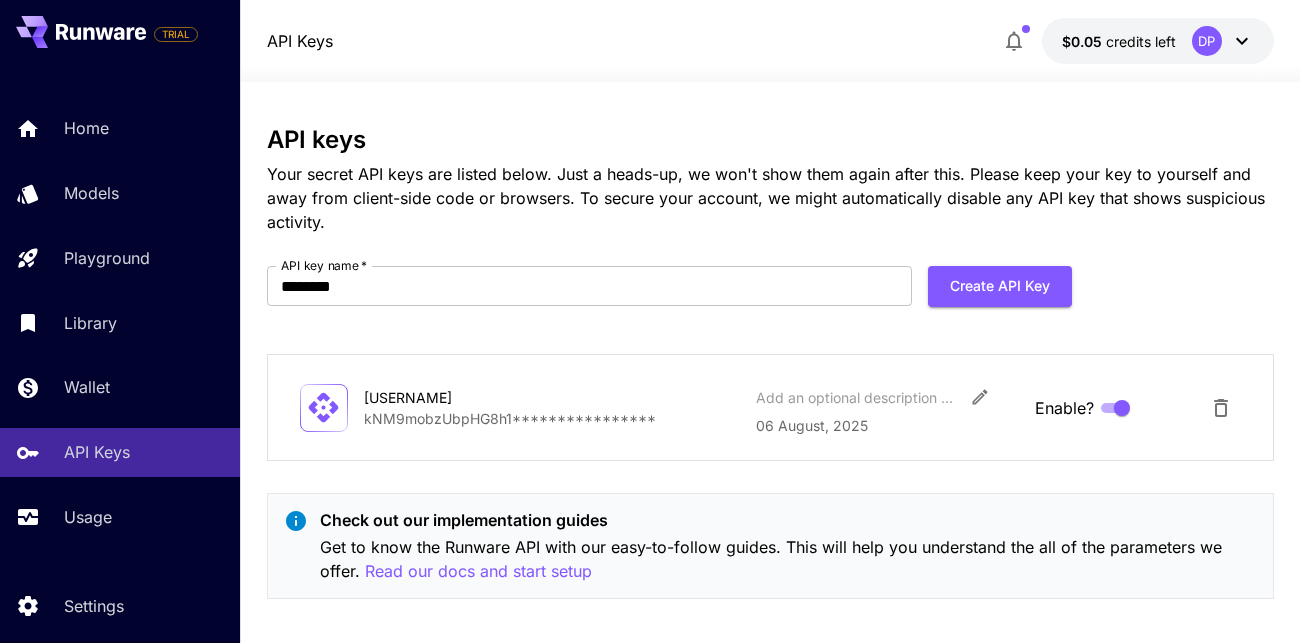 click 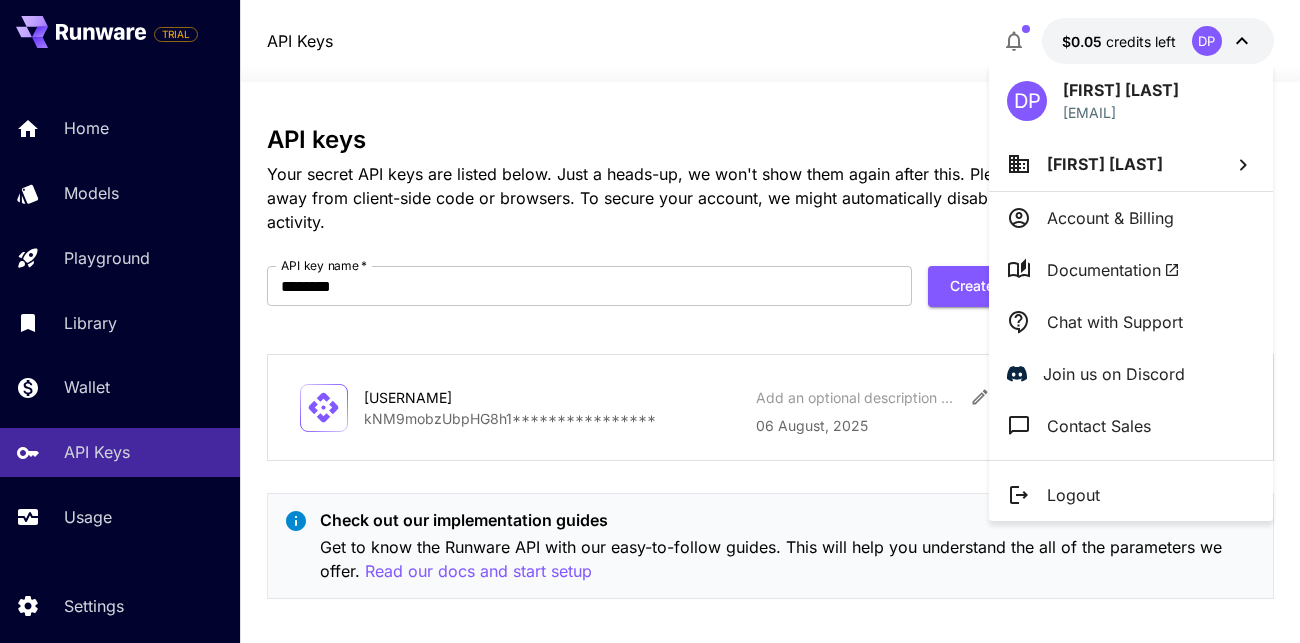 click at bounding box center (650, 321) 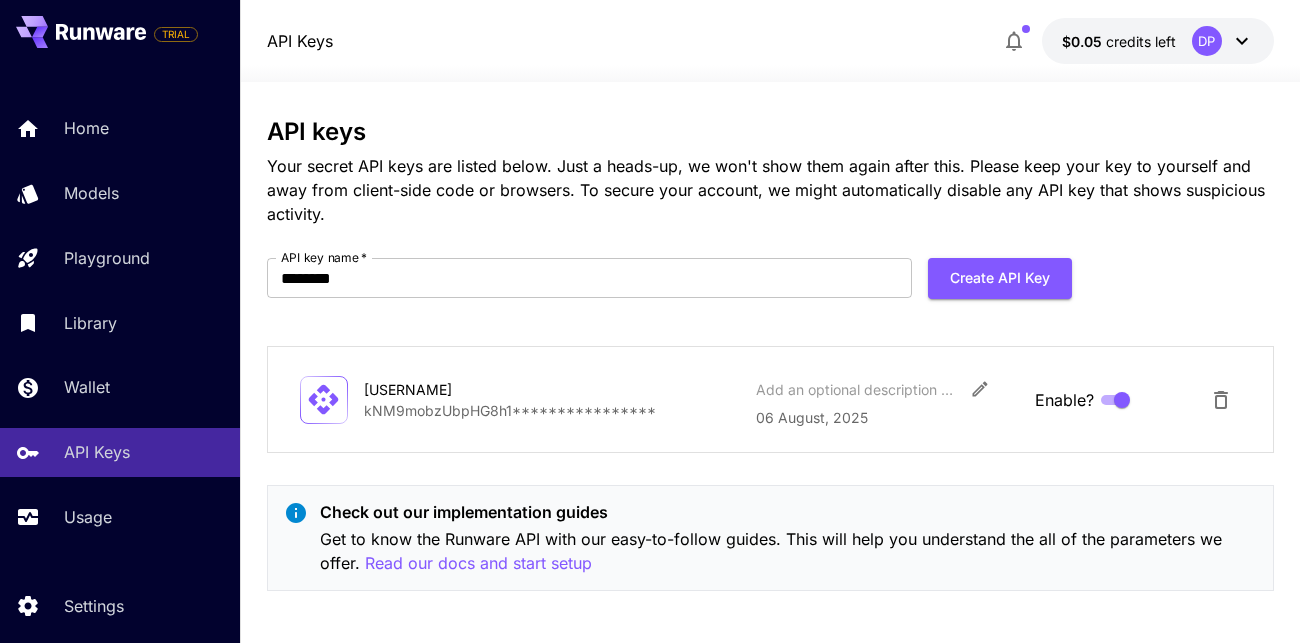scroll, scrollTop: 0, scrollLeft: 0, axis: both 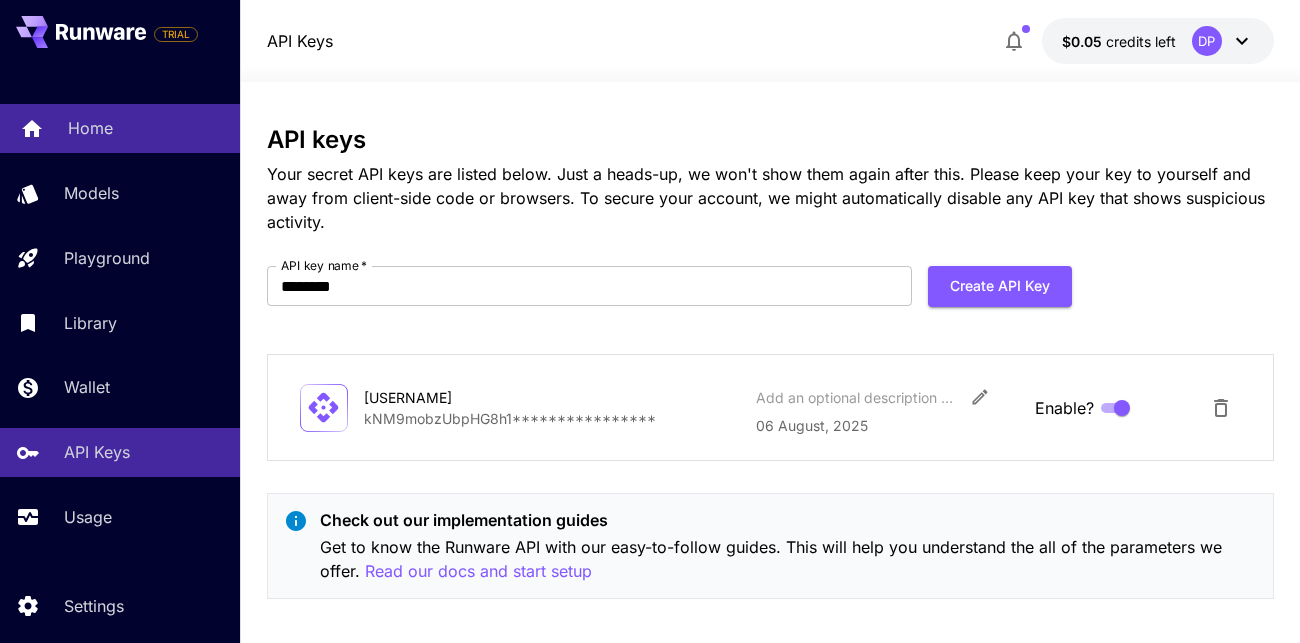 click on "Home" at bounding box center [90, 128] 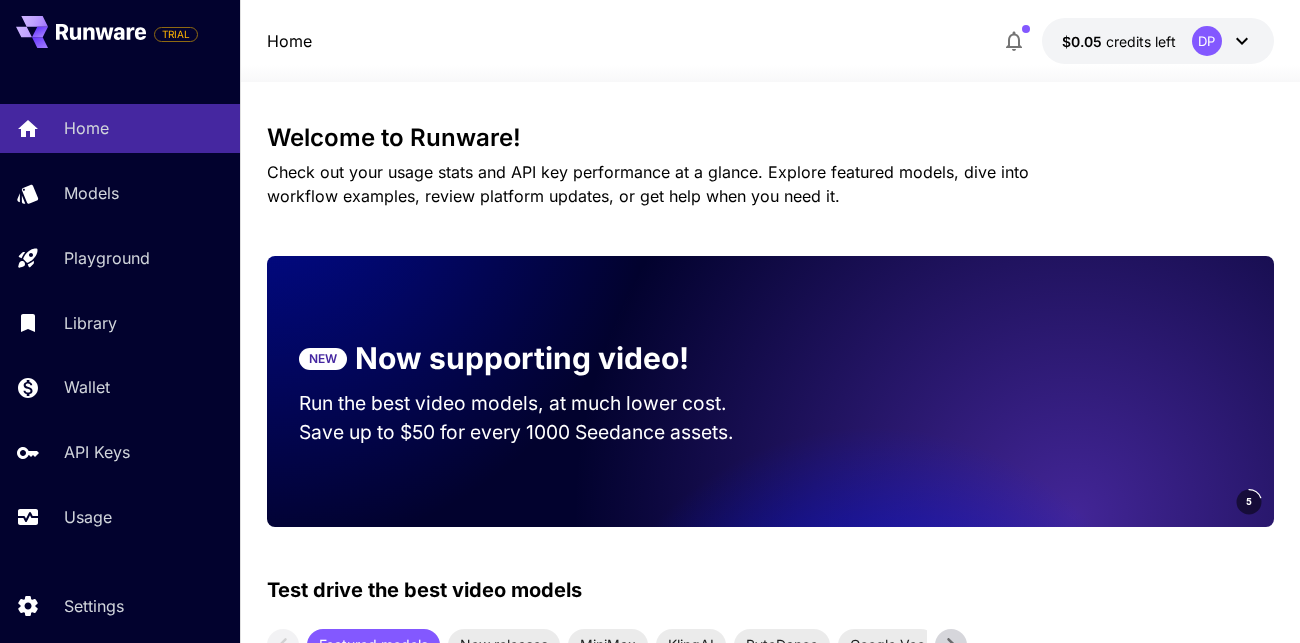 scroll, scrollTop: 236, scrollLeft: 0, axis: vertical 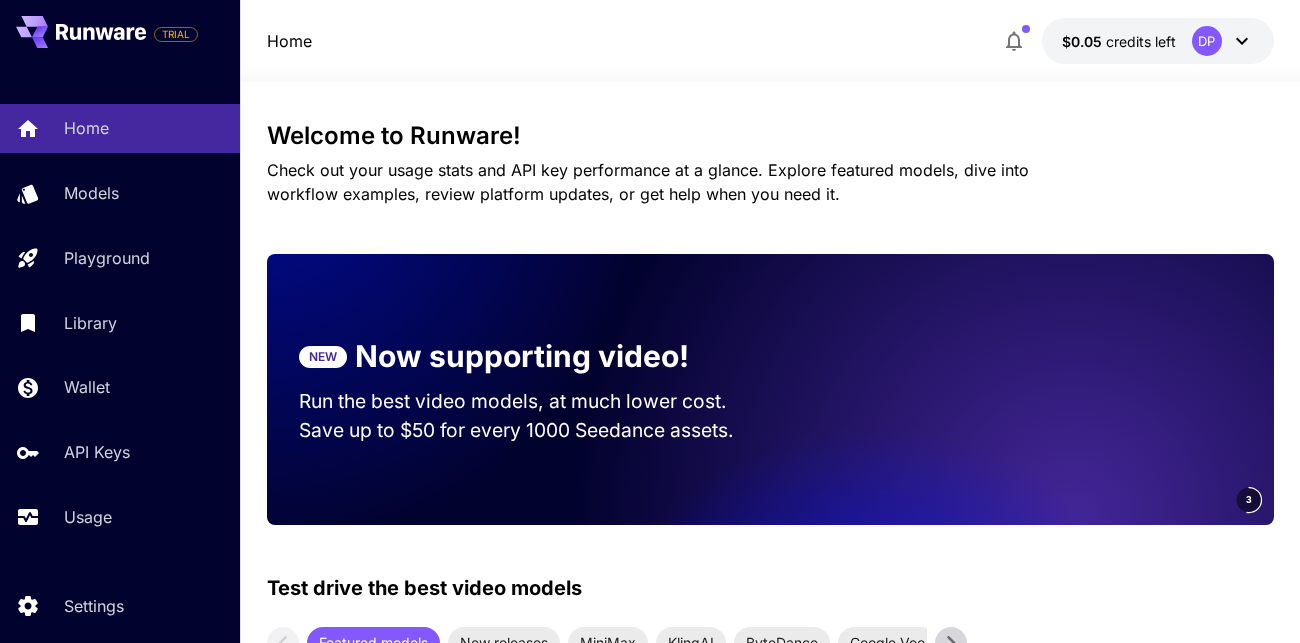 click 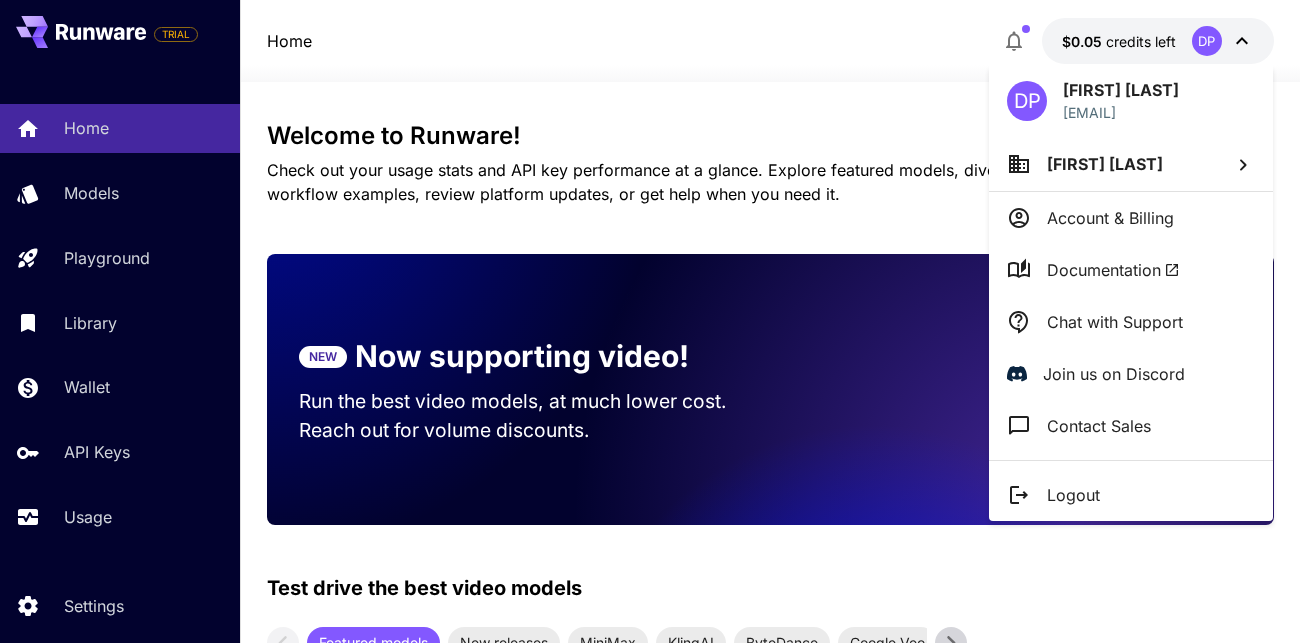 click at bounding box center [650, 321] 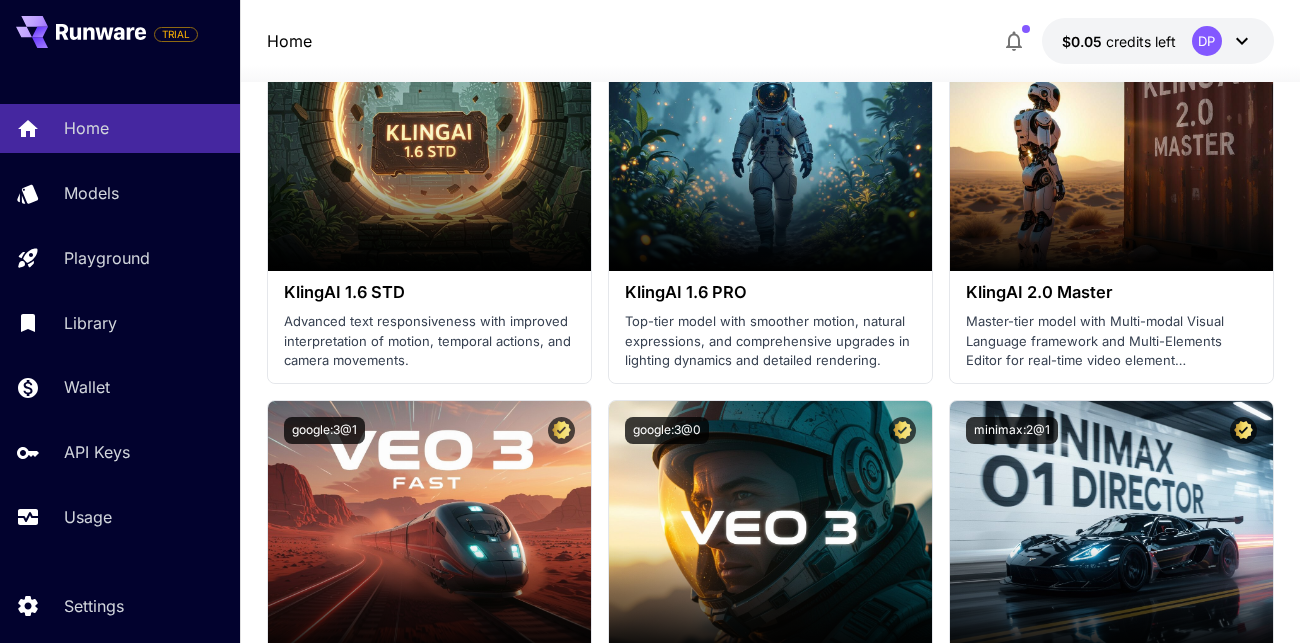 scroll, scrollTop: 1672, scrollLeft: 0, axis: vertical 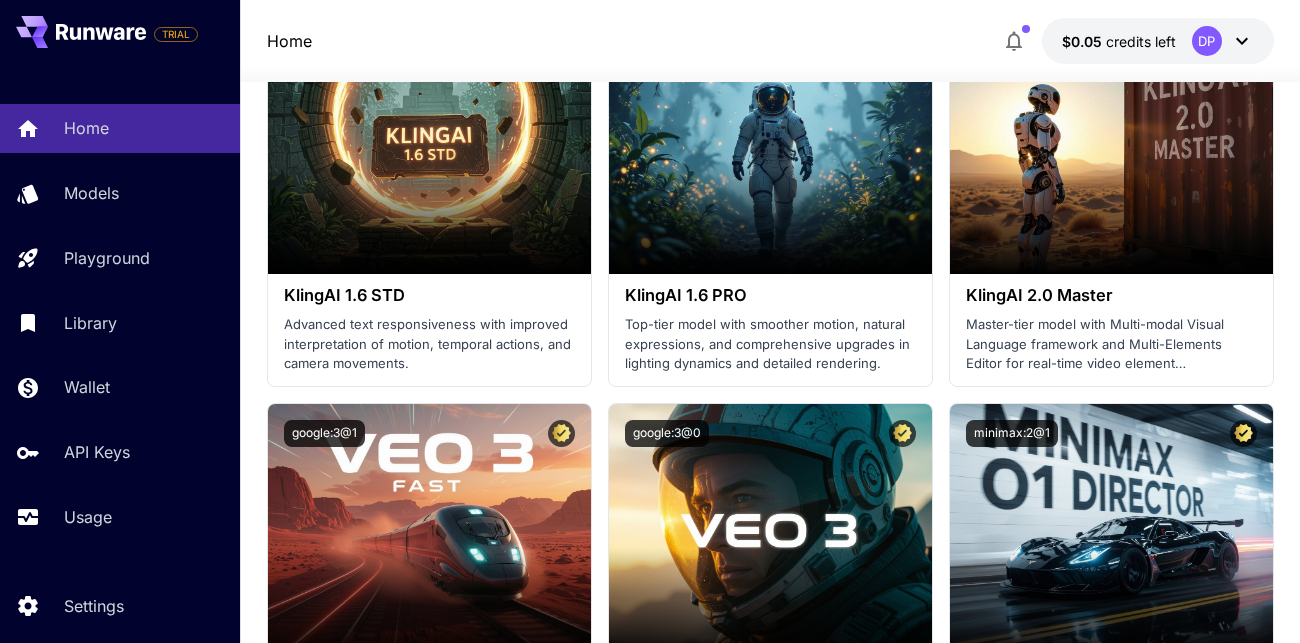 click 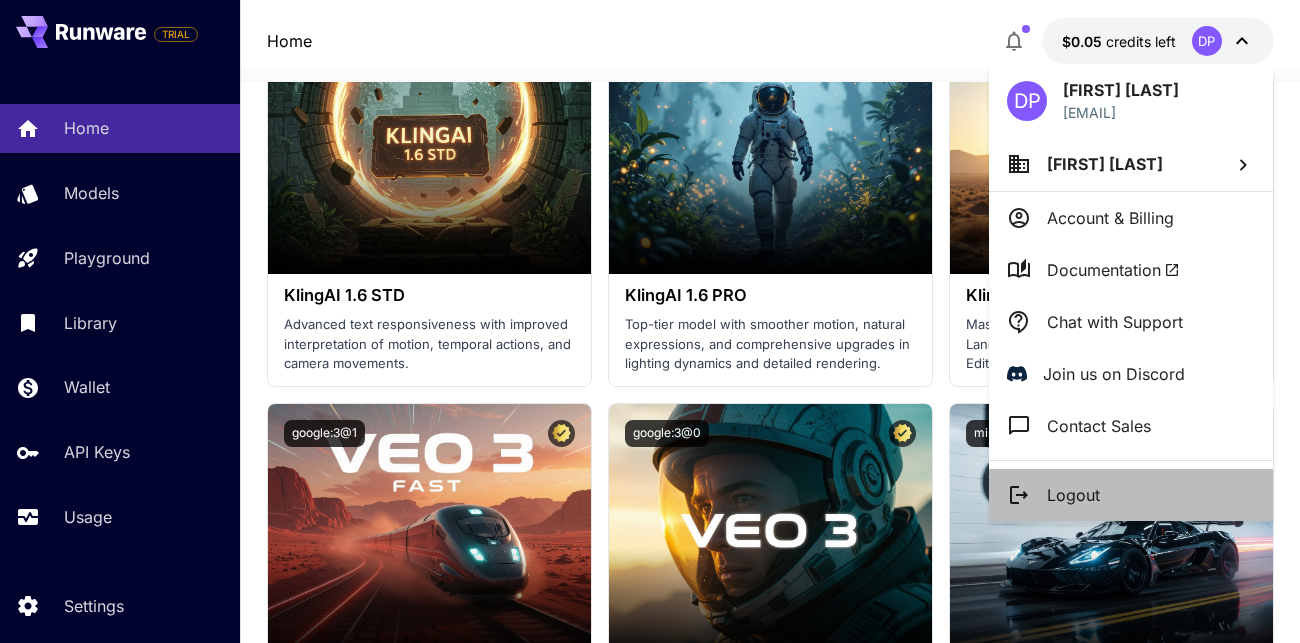 click on "Logout" at bounding box center [1073, 495] 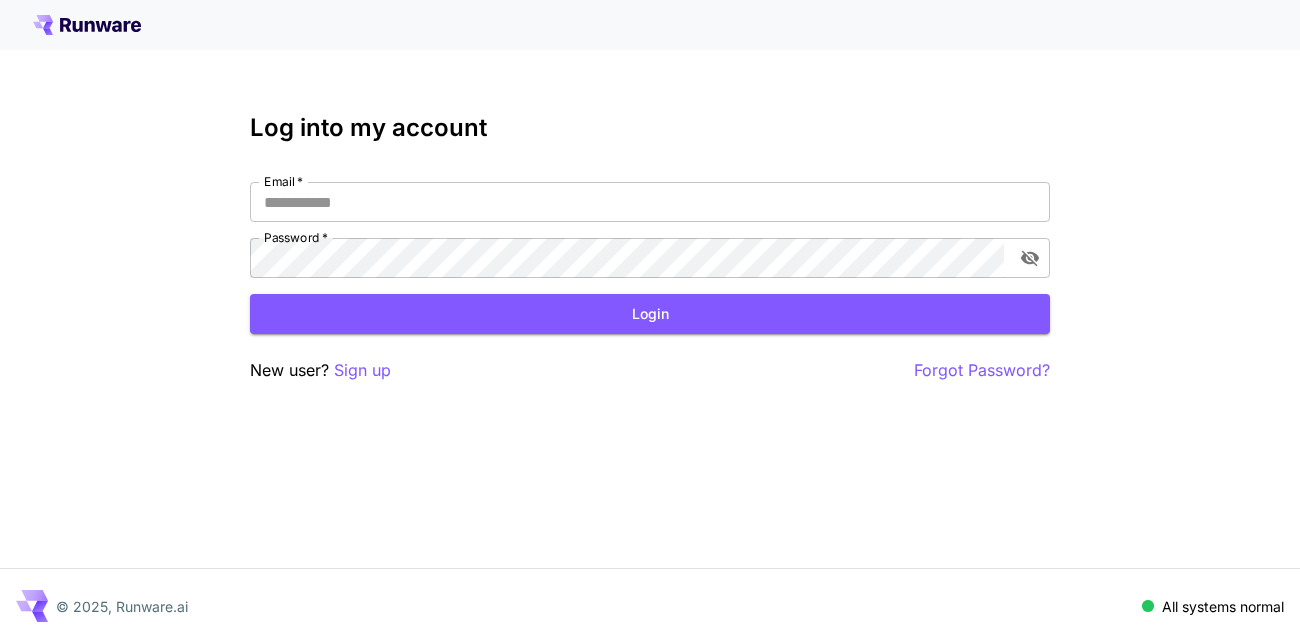 scroll, scrollTop: 0, scrollLeft: 0, axis: both 